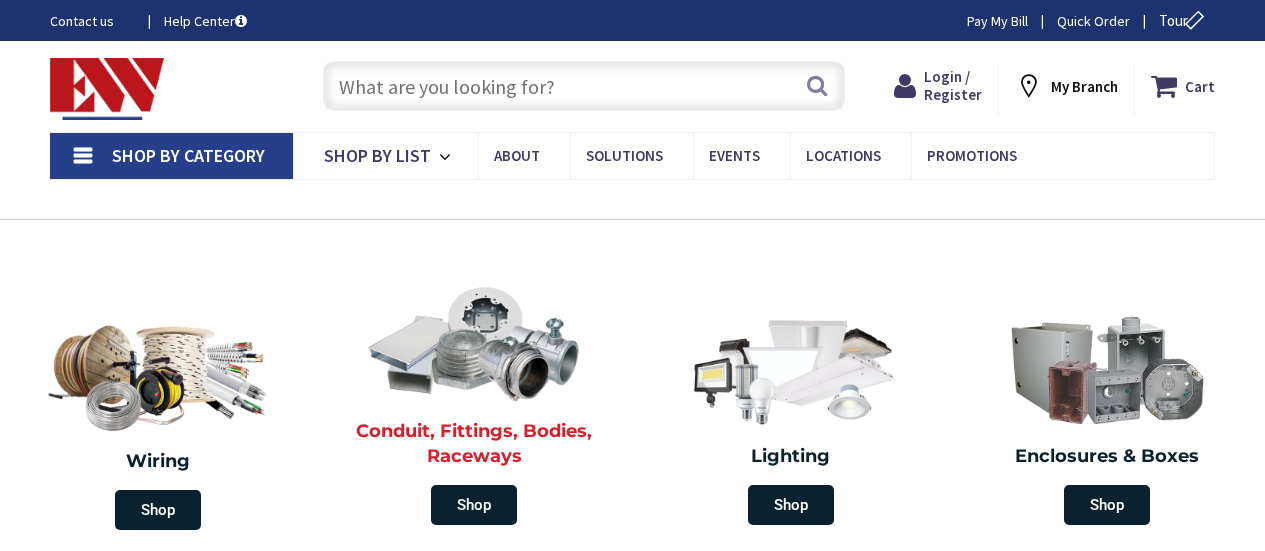scroll, scrollTop: 0, scrollLeft: 0, axis: both 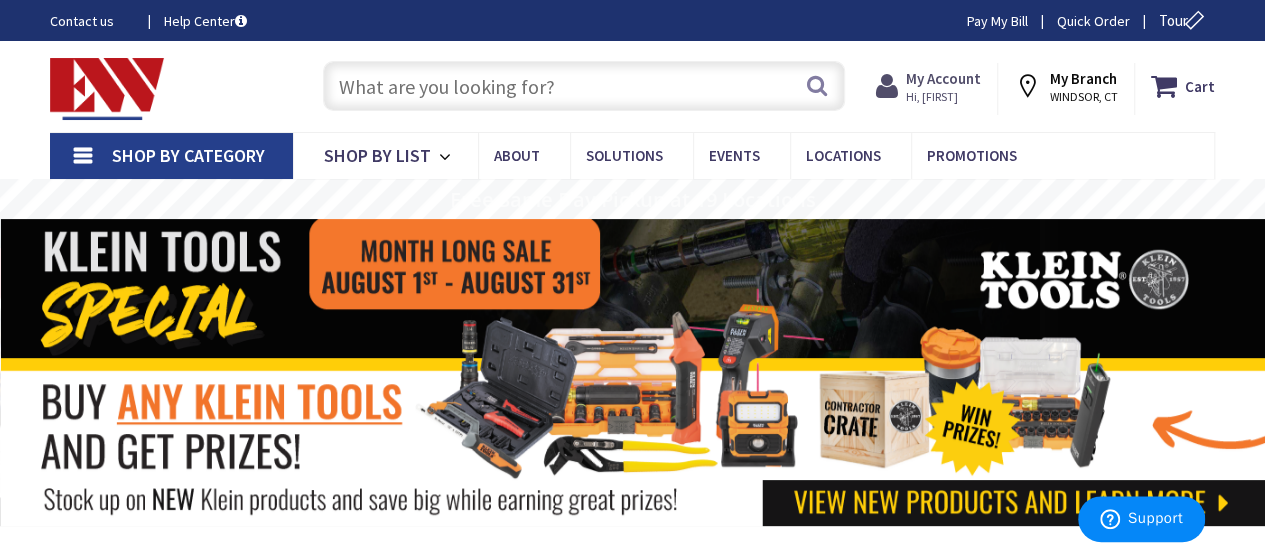 click on "Hi, [FIRST]" at bounding box center [943, 97] 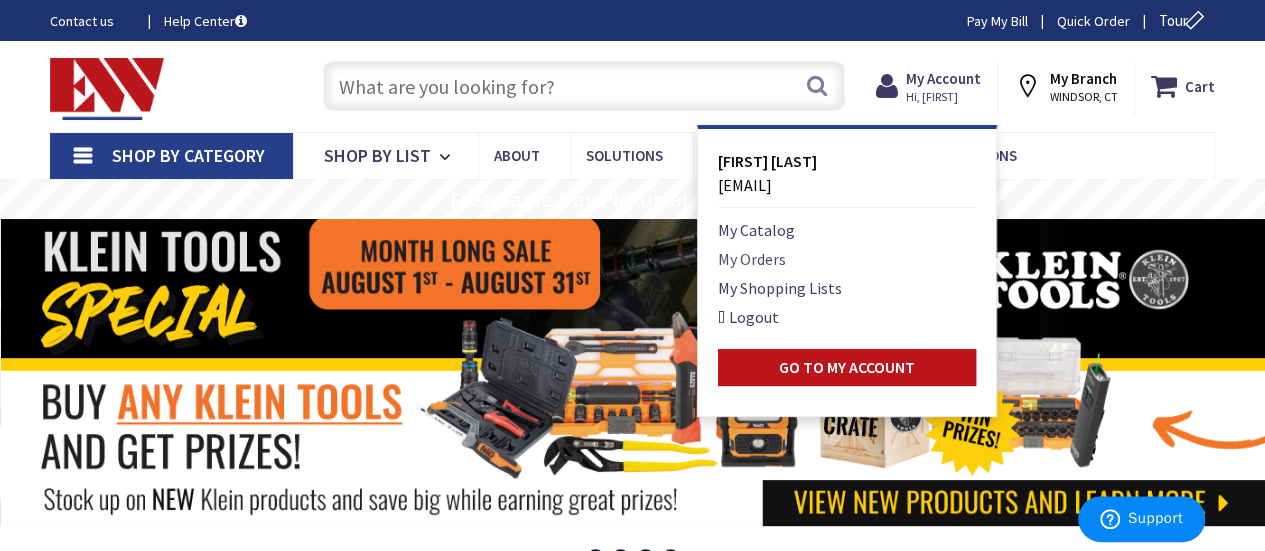 click on "My Orders" at bounding box center [752, 259] 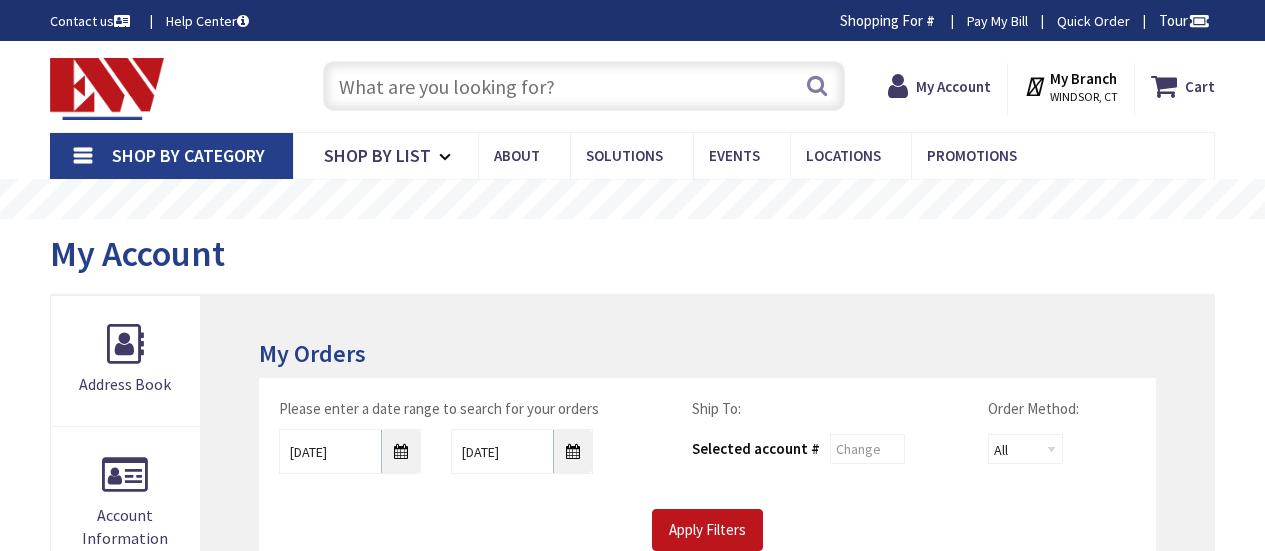 scroll, scrollTop: 0, scrollLeft: 0, axis: both 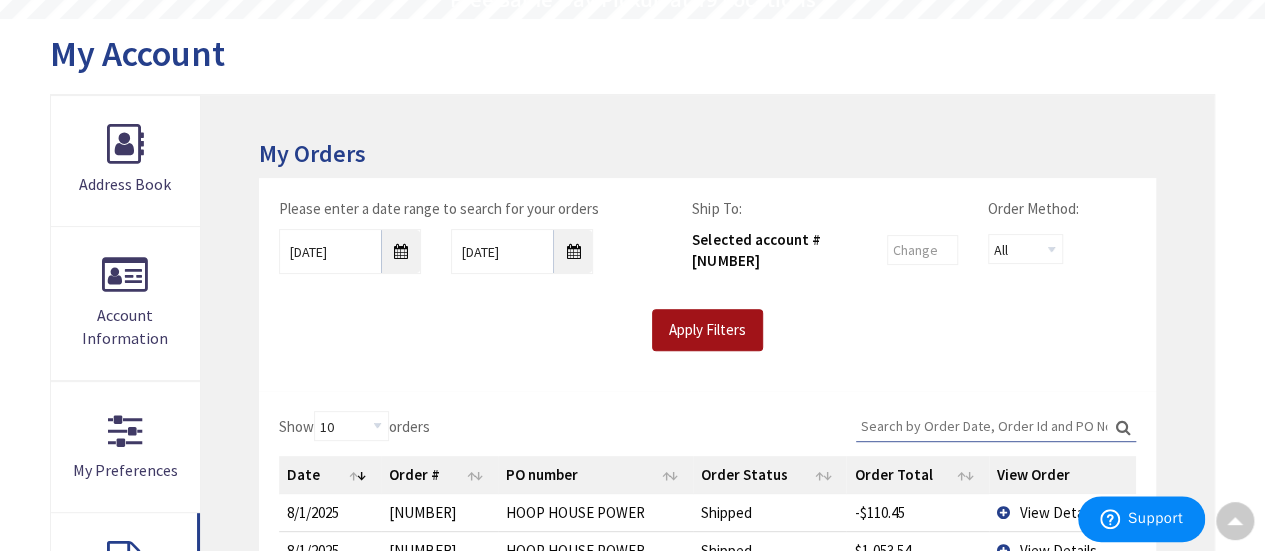 click on "Apply Filters" at bounding box center [707, 330] 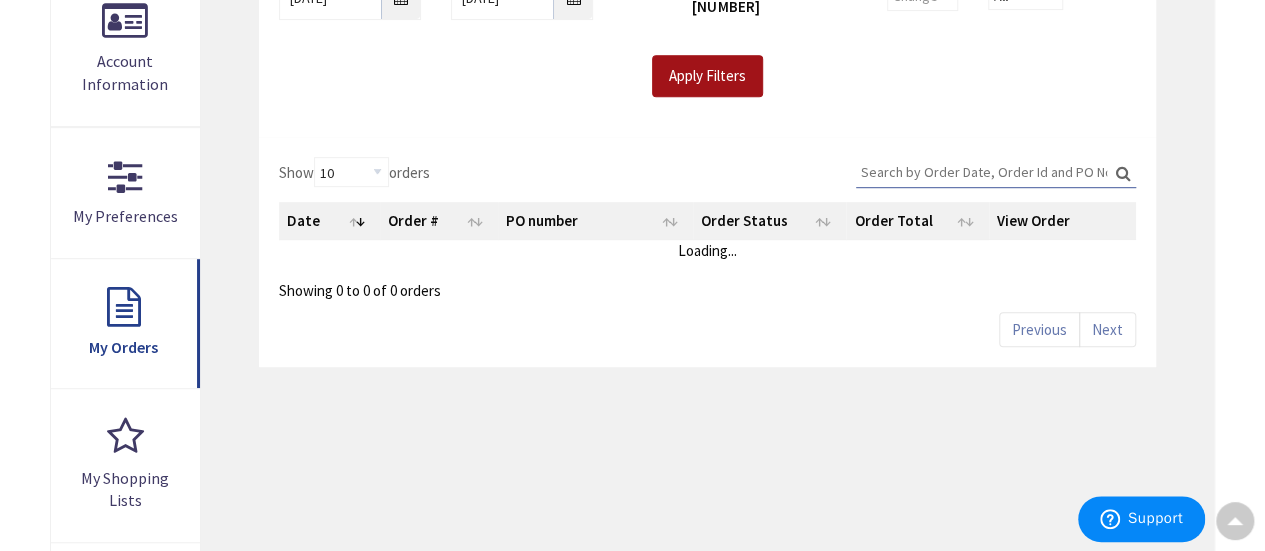 scroll, scrollTop: 500, scrollLeft: 0, axis: vertical 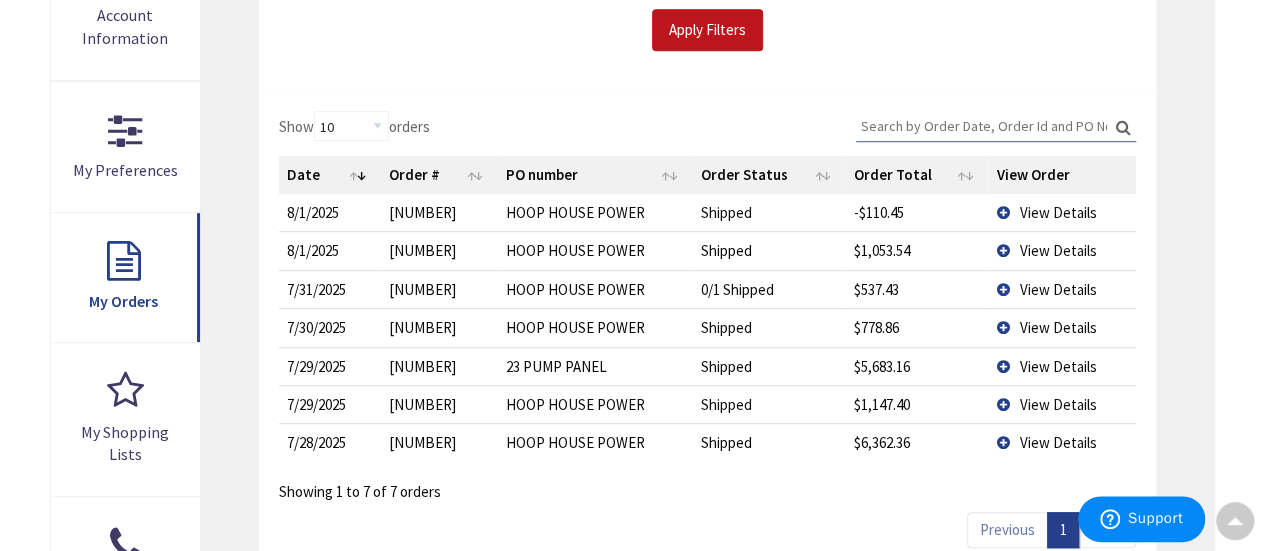 click on "View Details" at bounding box center (1061, 212) 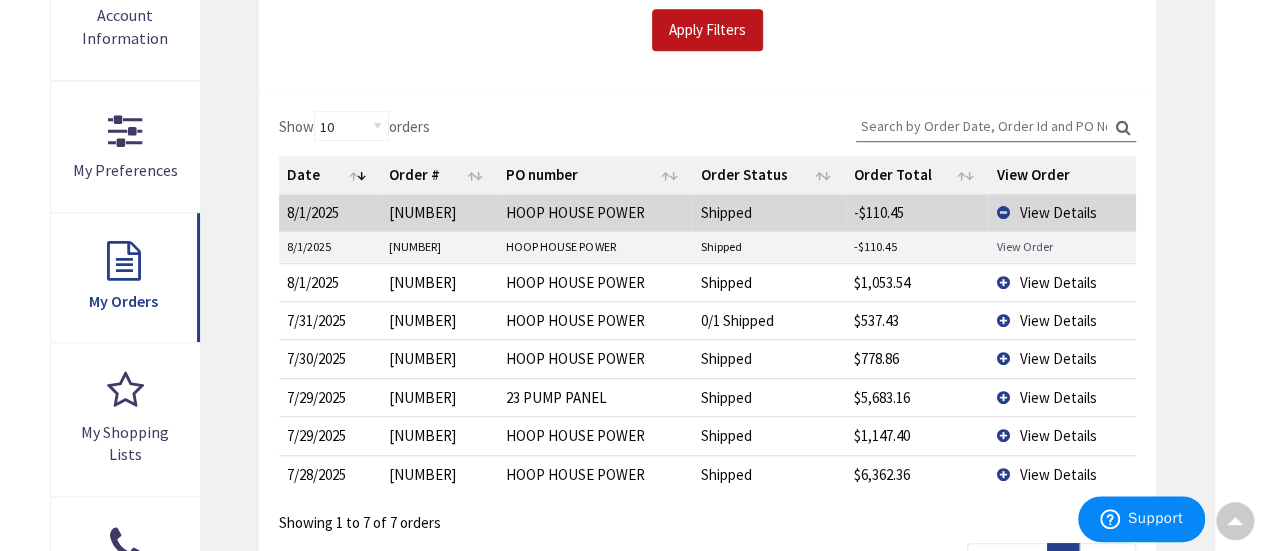 click on "View Order" at bounding box center (1024, 246) 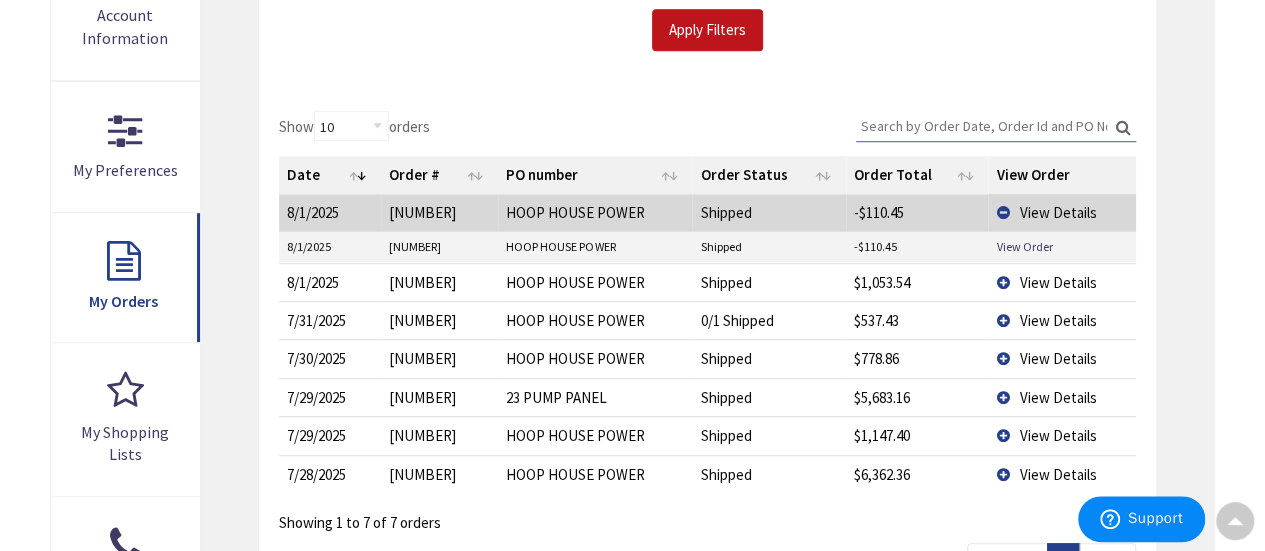 click on "View Details" at bounding box center [1061, 212] 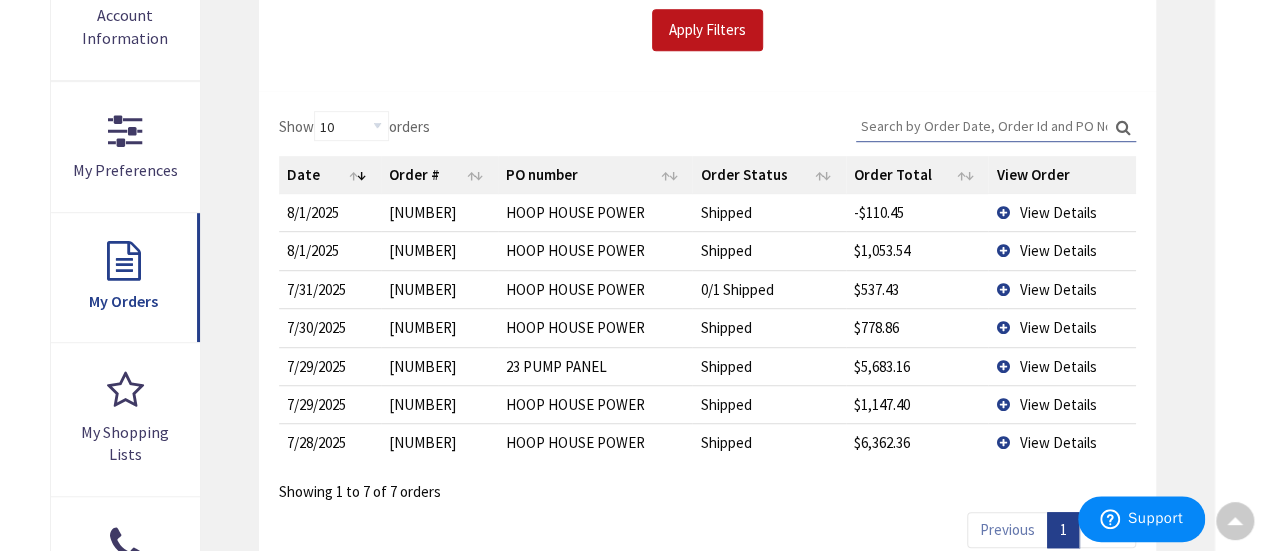 click on "View Details" at bounding box center [1061, 250] 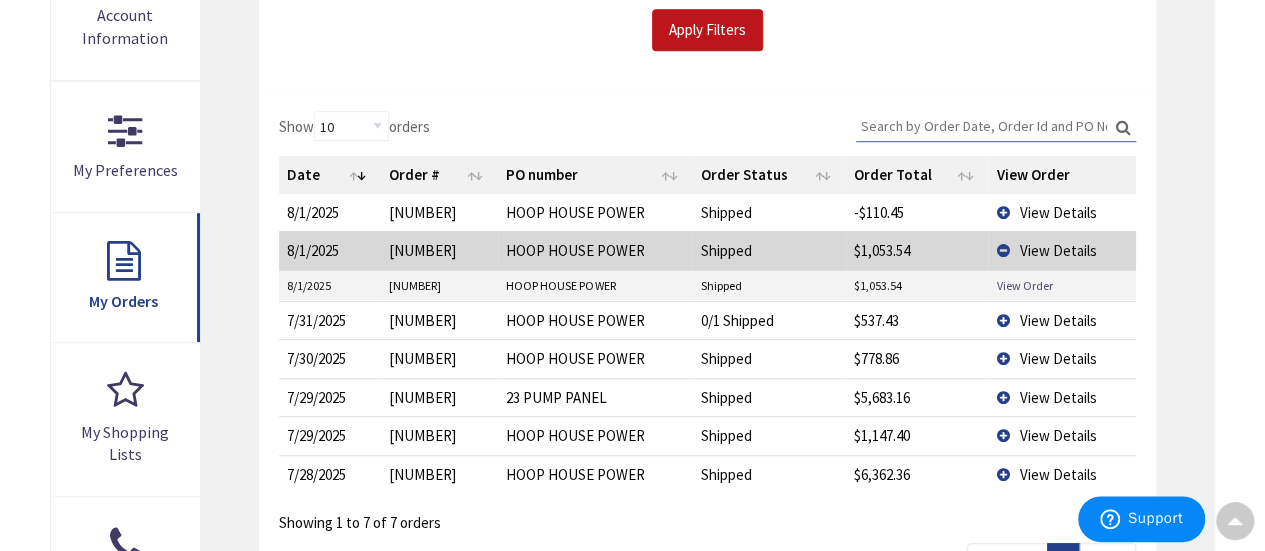 click on "View Order" at bounding box center (1024, 285) 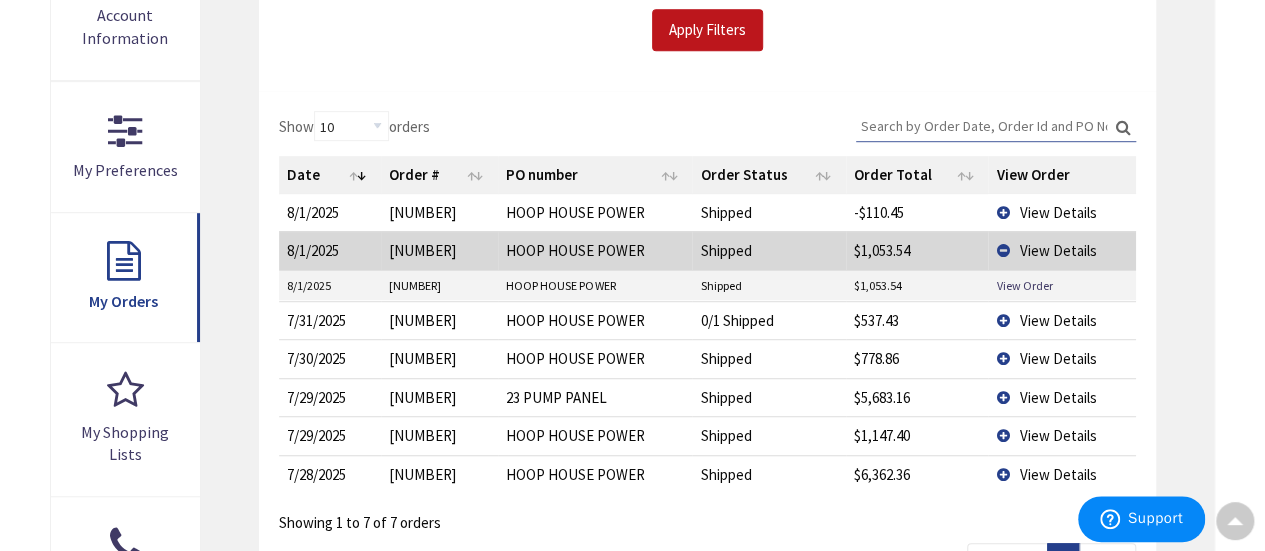 click on "View Details" at bounding box center (1061, 358) 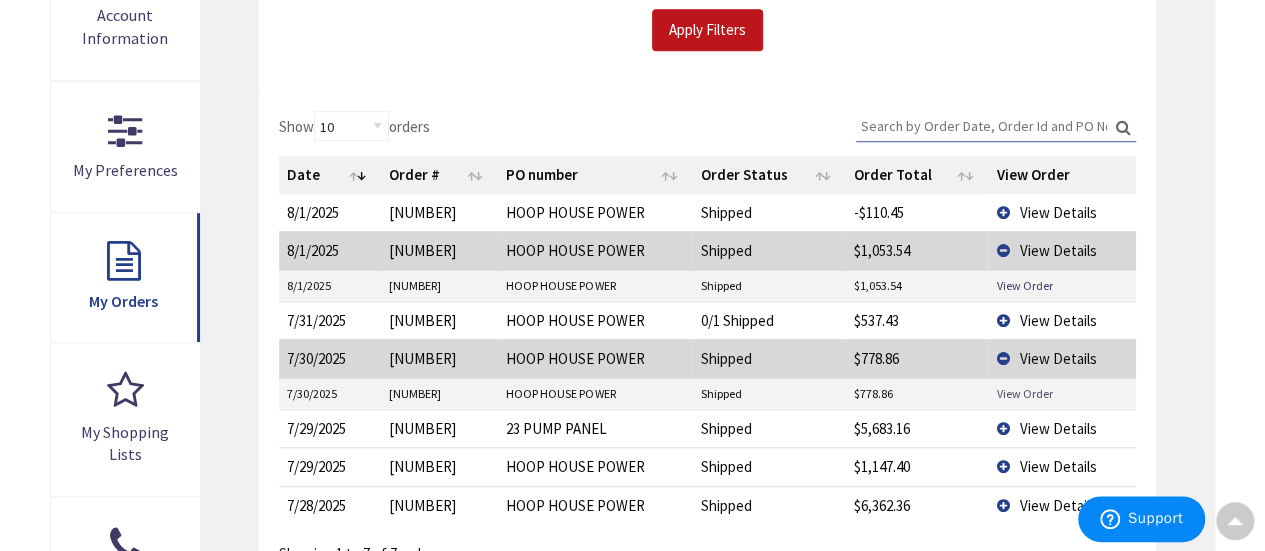 click on "View Order" at bounding box center [1024, 393] 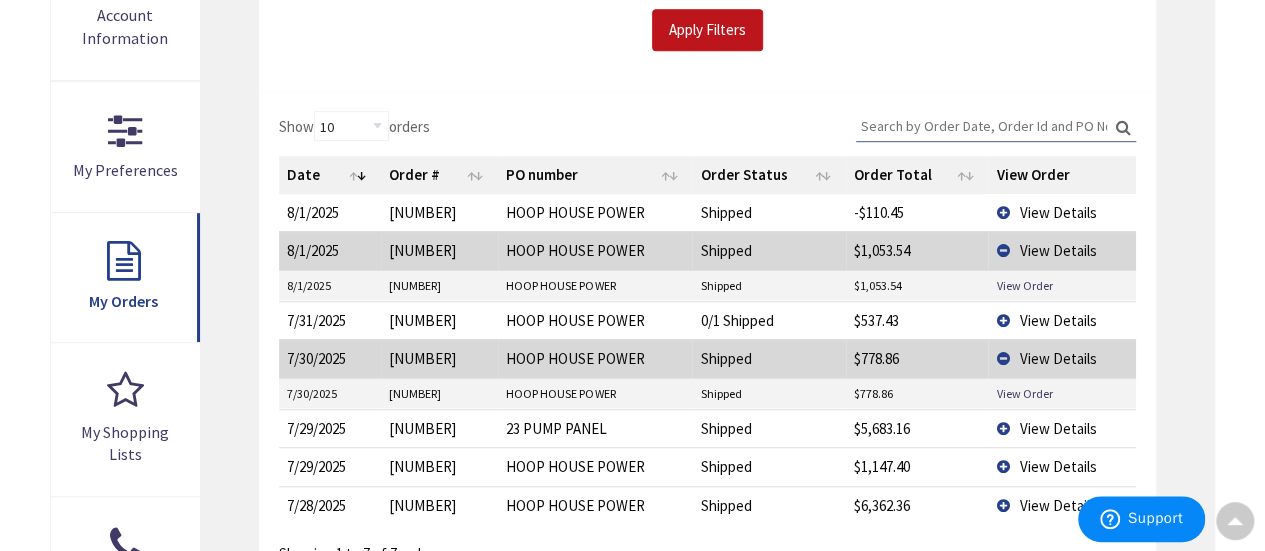 click on "View Details" at bounding box center (1061, 250) 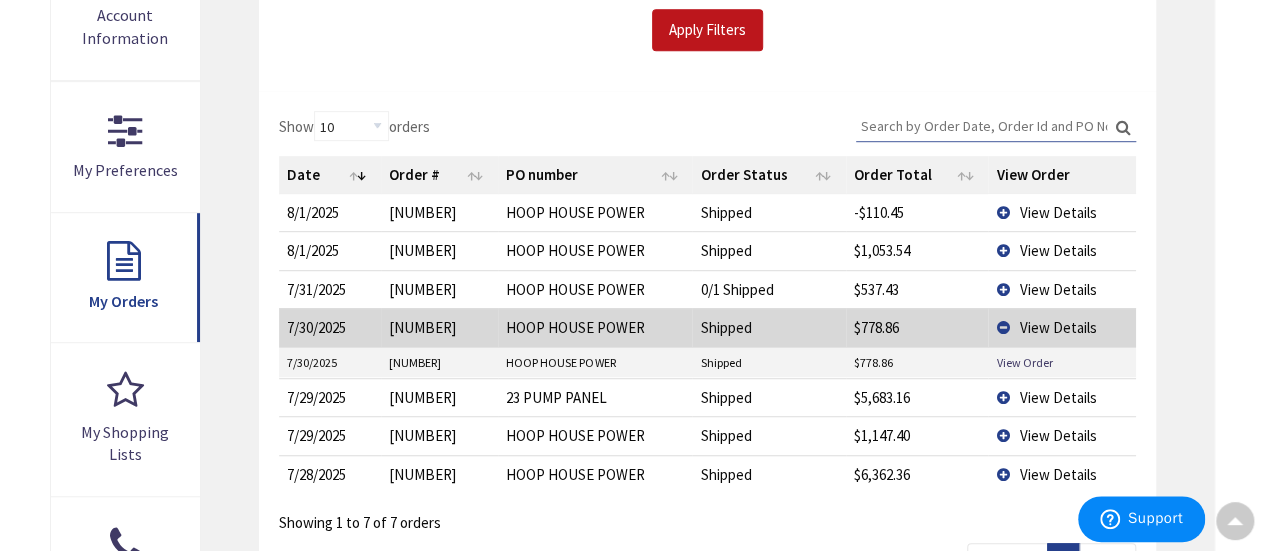 click on "View Details" at bounding box center [1061, 327] 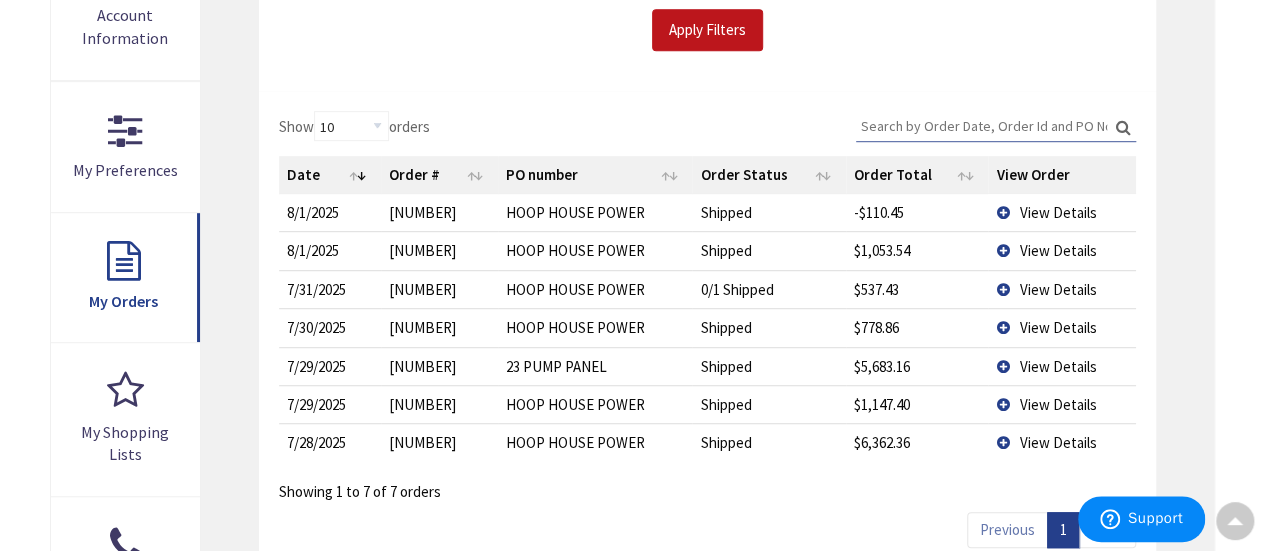 click on "View Details" at bounding box center [1061, 250] 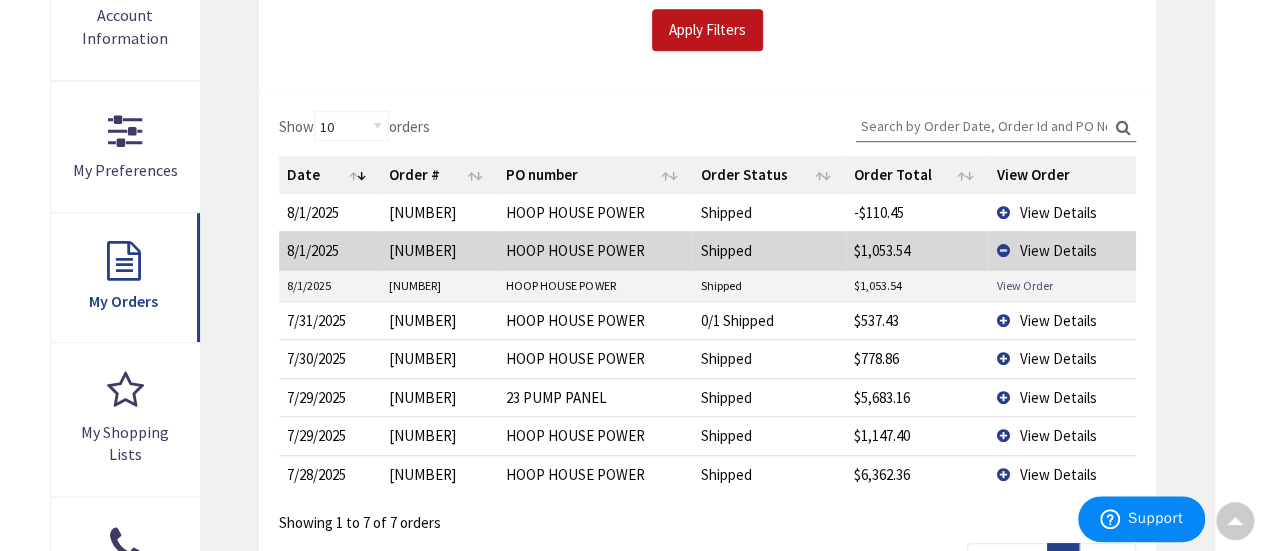 click on "View Order" at bounding box center [1024, 285] 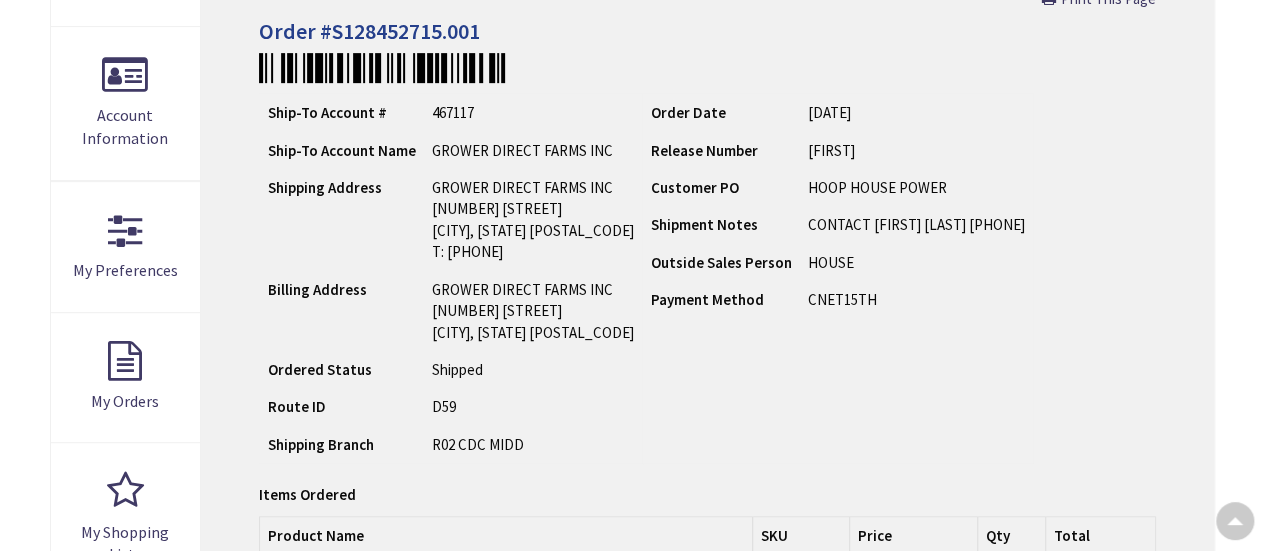 scroll, scrollTop: 598, scrollLeft: 0, axis: vertical 